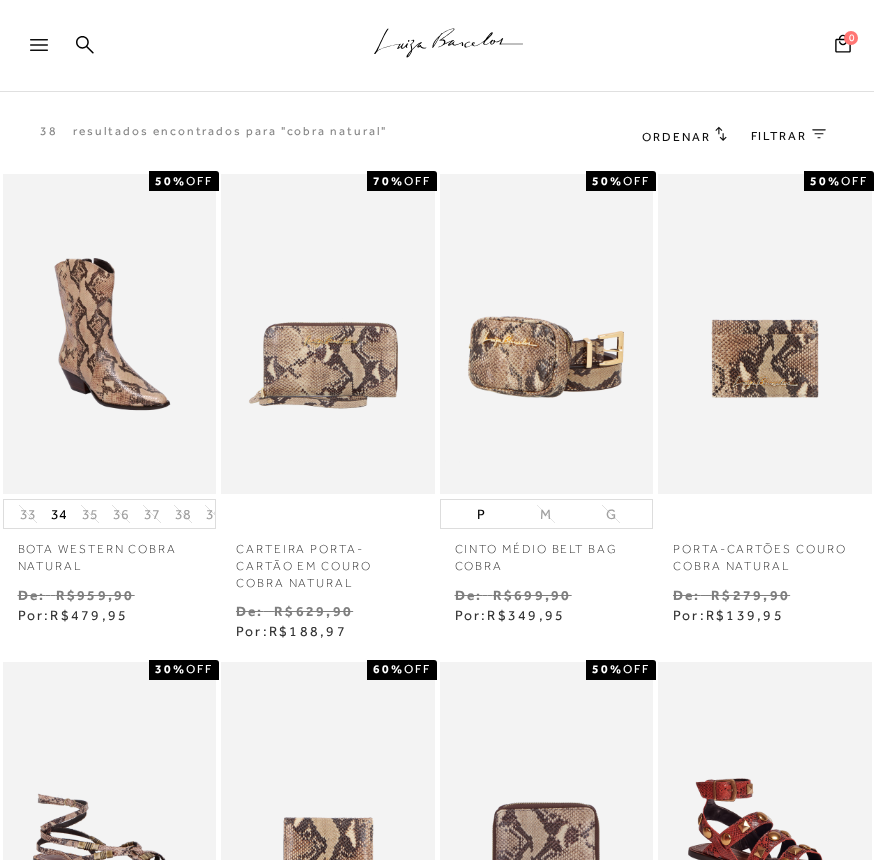 scroll, scrollTop: 0, scrollLeft: 0, axis: both 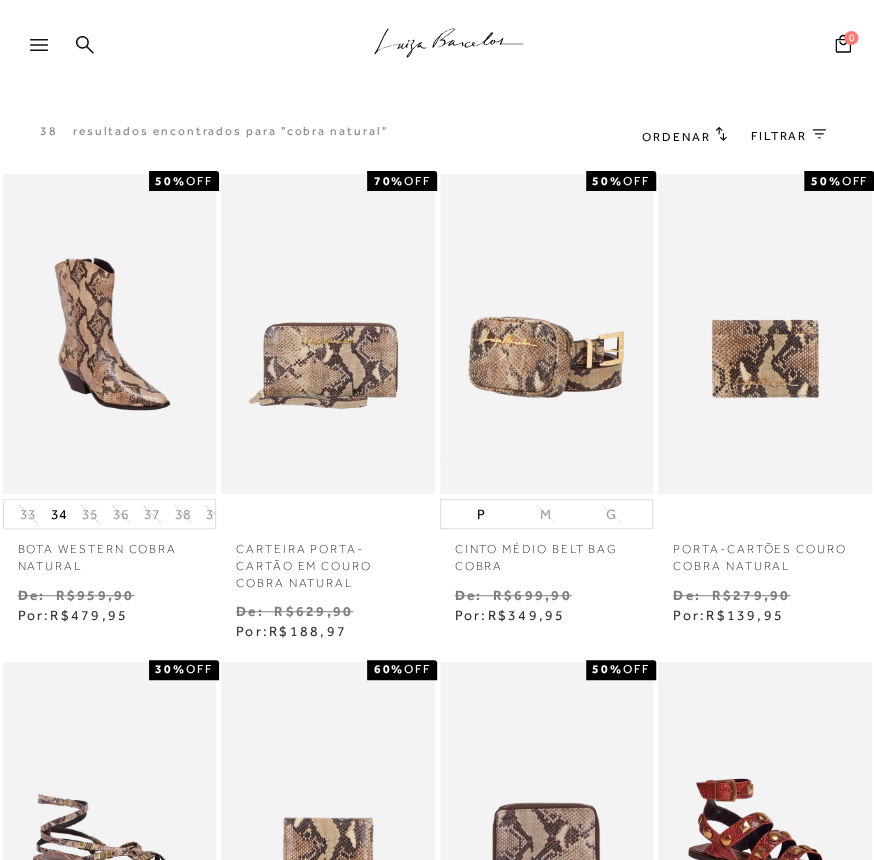 click on "38
resultados encontrados para "cobra natural"
Ordenar
Padrão Lançamentos Estoque 0" at bounding box center [437, 136] 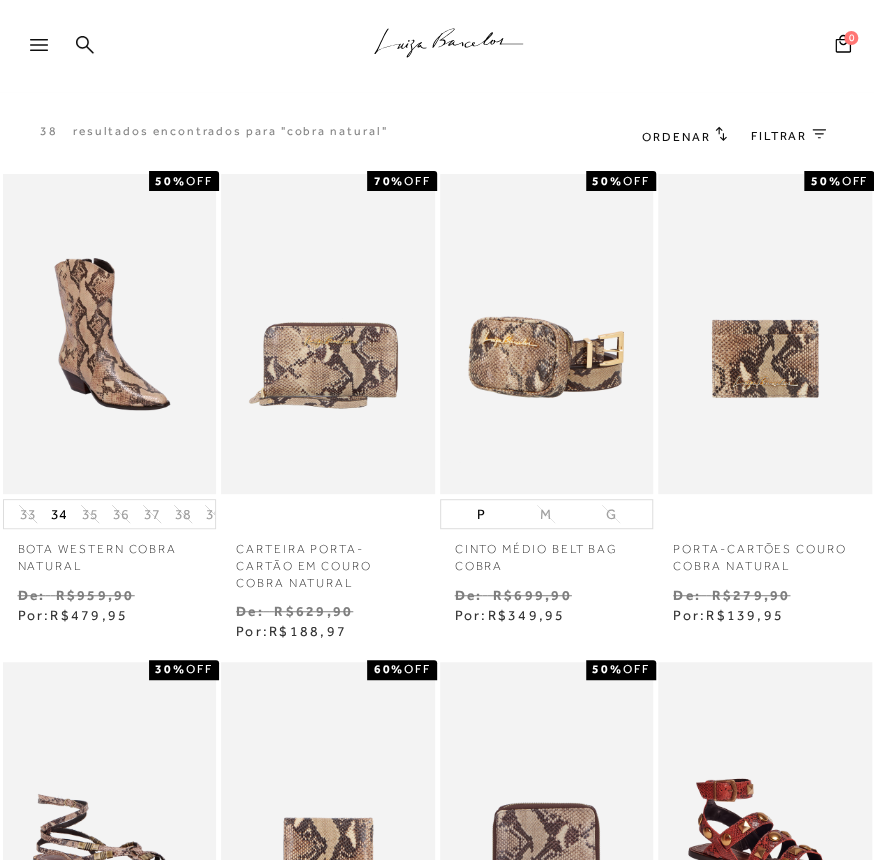 click on ".a{fill-rule:evenodd;stroke:#000!important;stroke-width:0!important;}" at bounding box center (437, 46) 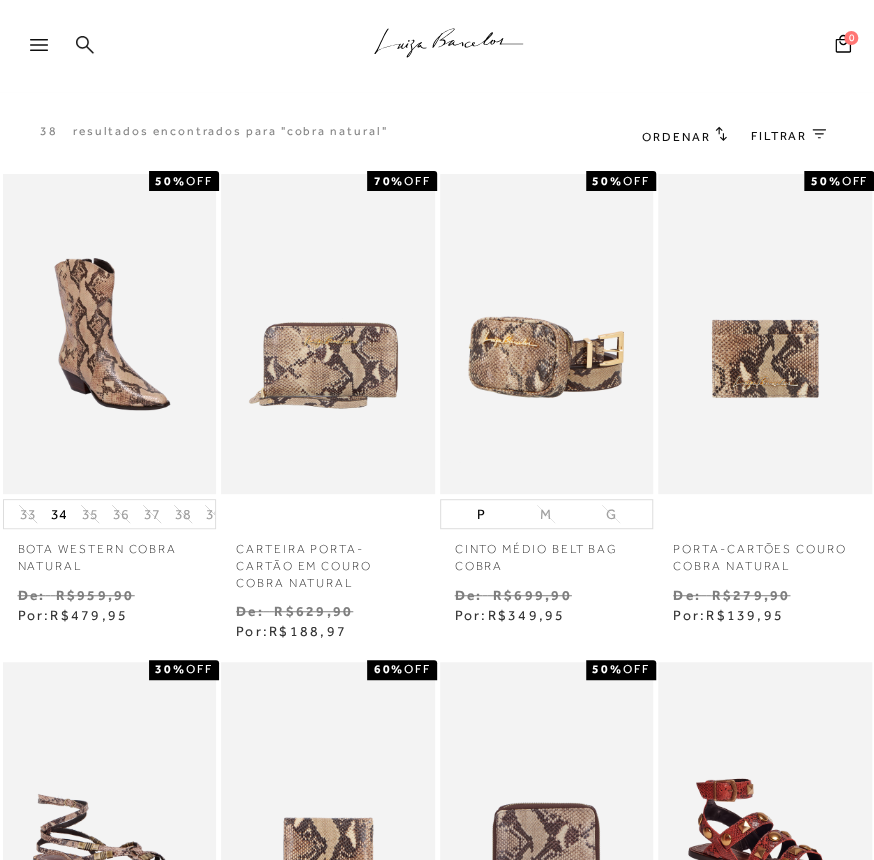 click 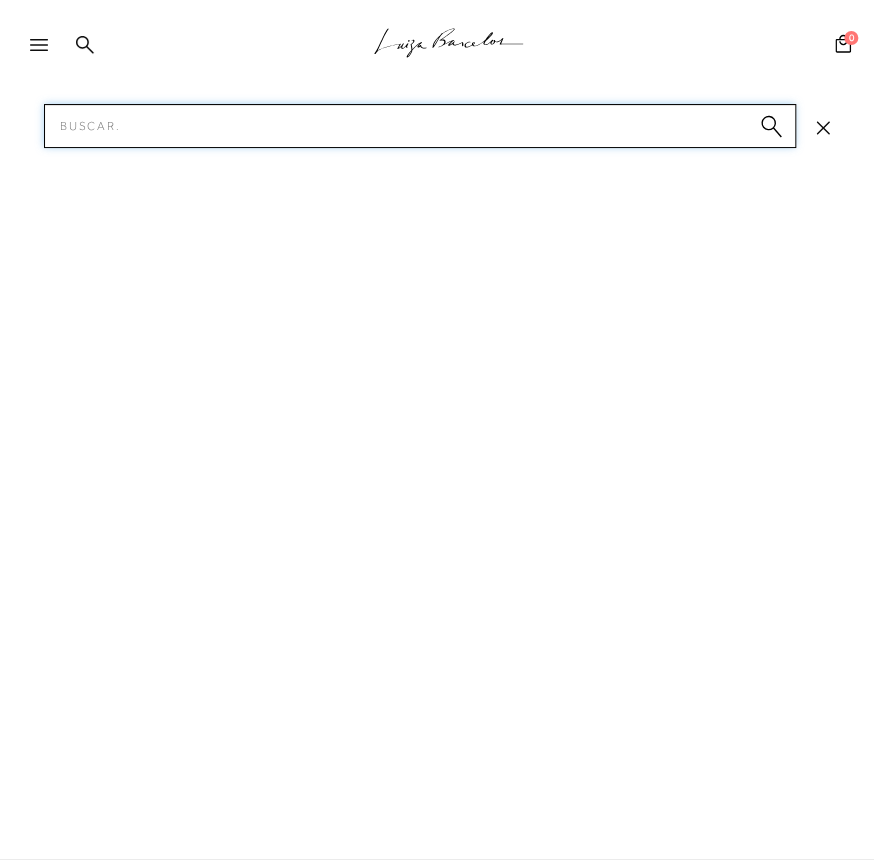 click on "Pesquisar" at bounding box center [420, 126] 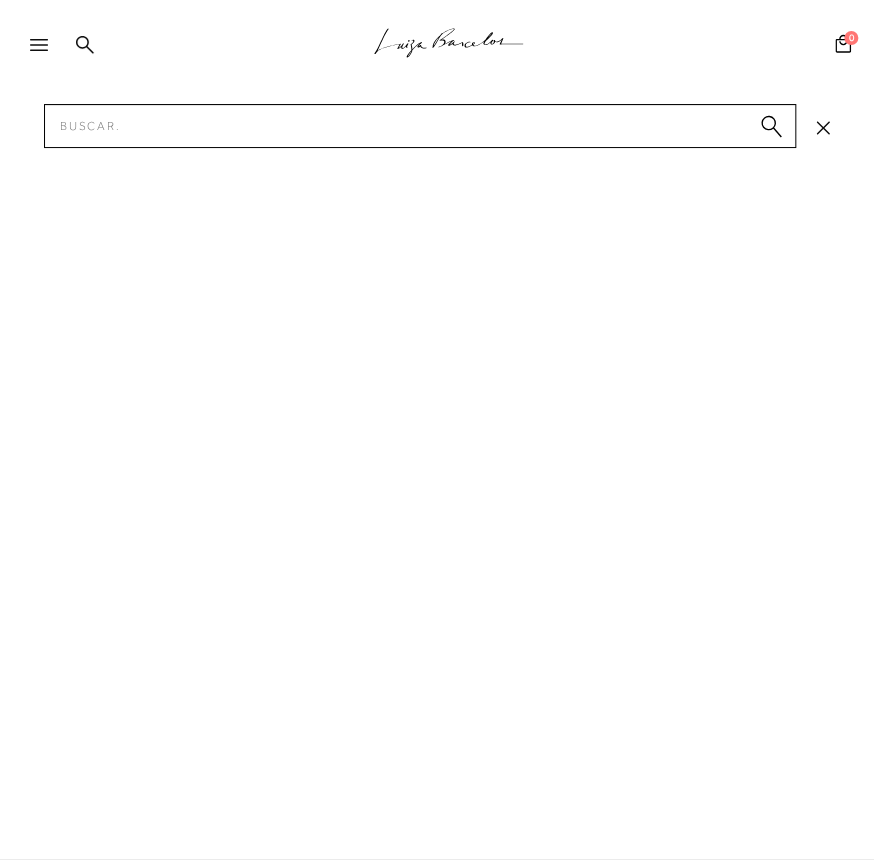 click at bounding box center (33, 46) 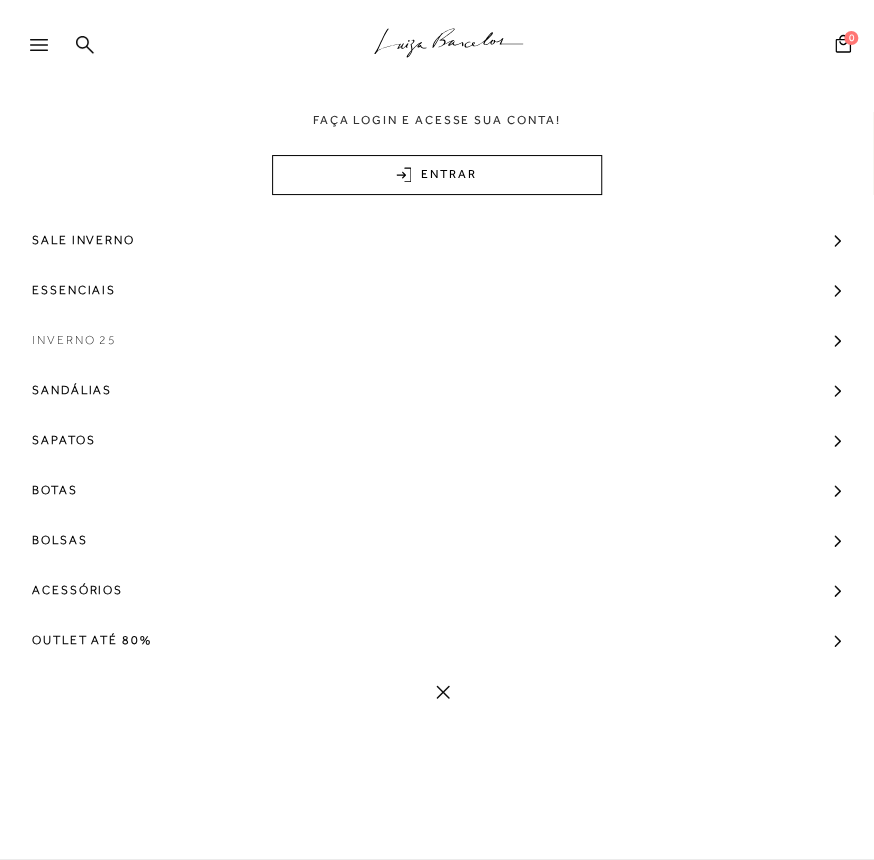 click on "Inverno 25" at bounding box center (74, 340) 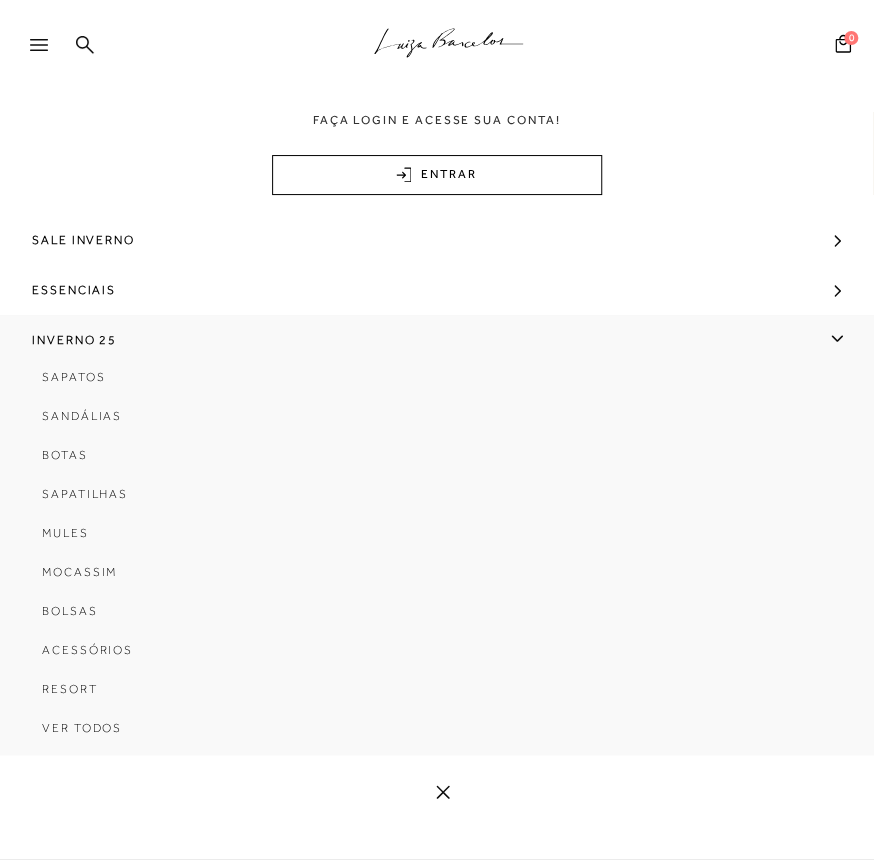 click on "Mocassim" at bounding box center (79, 572) 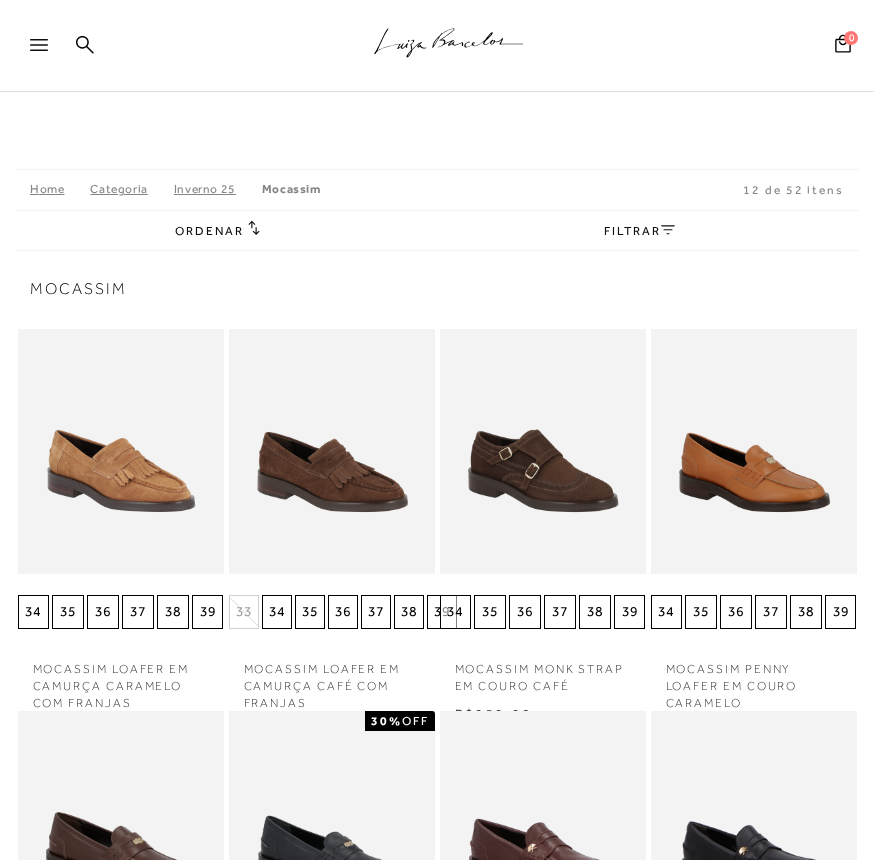 scroll, scrollTop: 90, scrollLeft: 0, axis: vertical 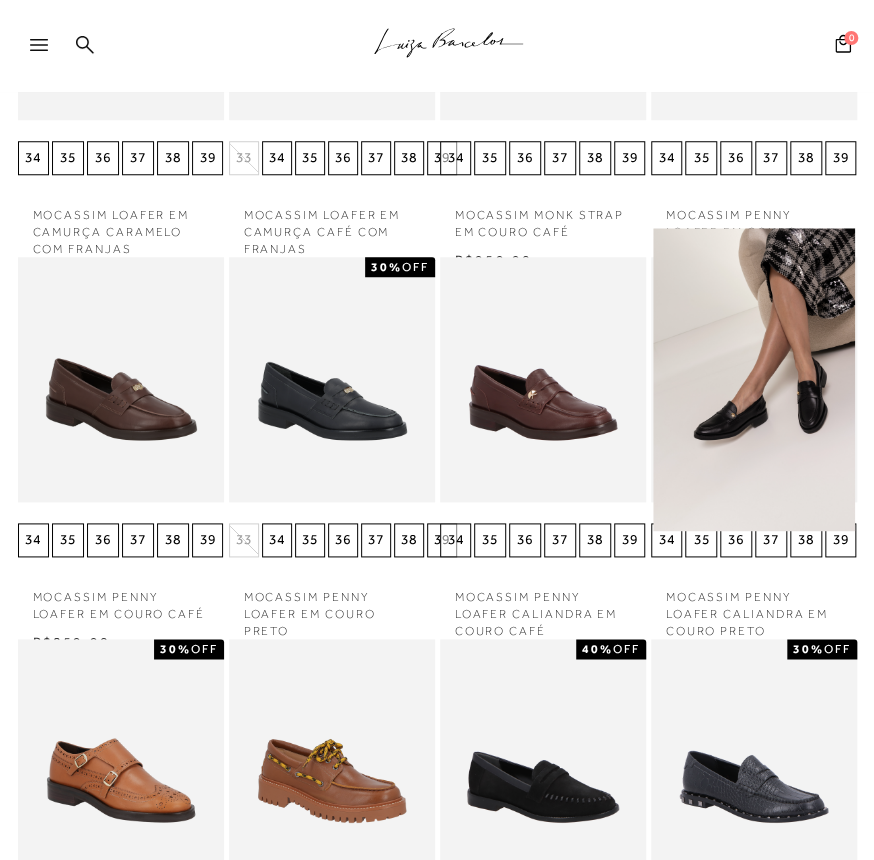 drag, startPoint x: 756, startPoint y: 405, endPoint x: 835, endPoint y: 308, distance: 125.09996 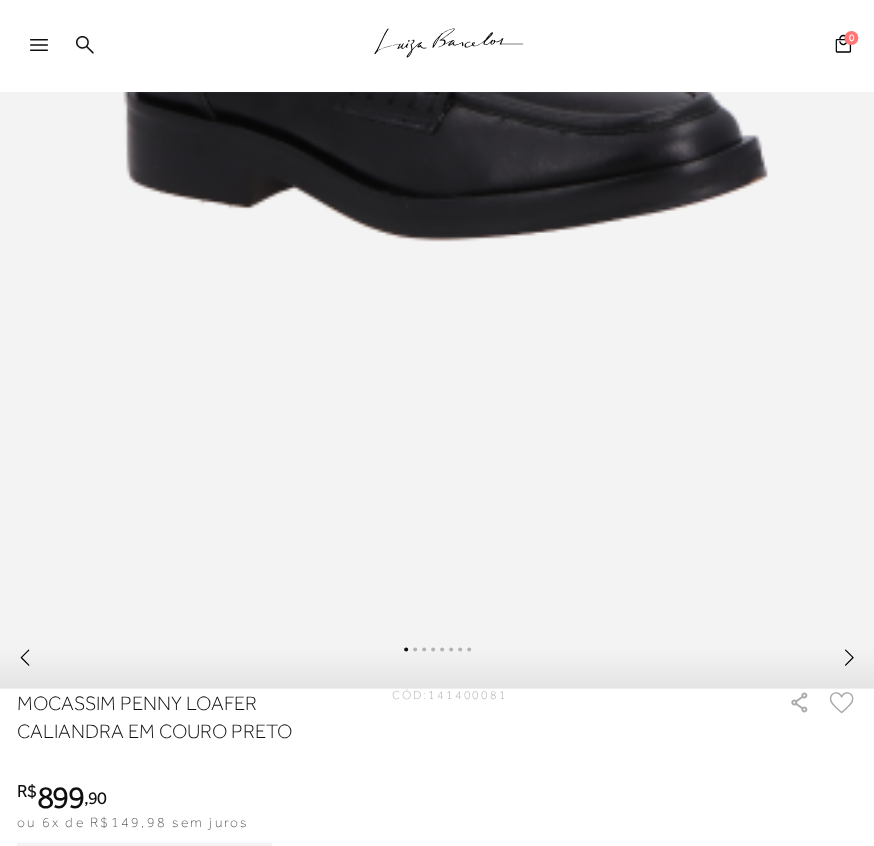 scroll, scrollTop: 909, scrollLeft: 0, axis: vertical 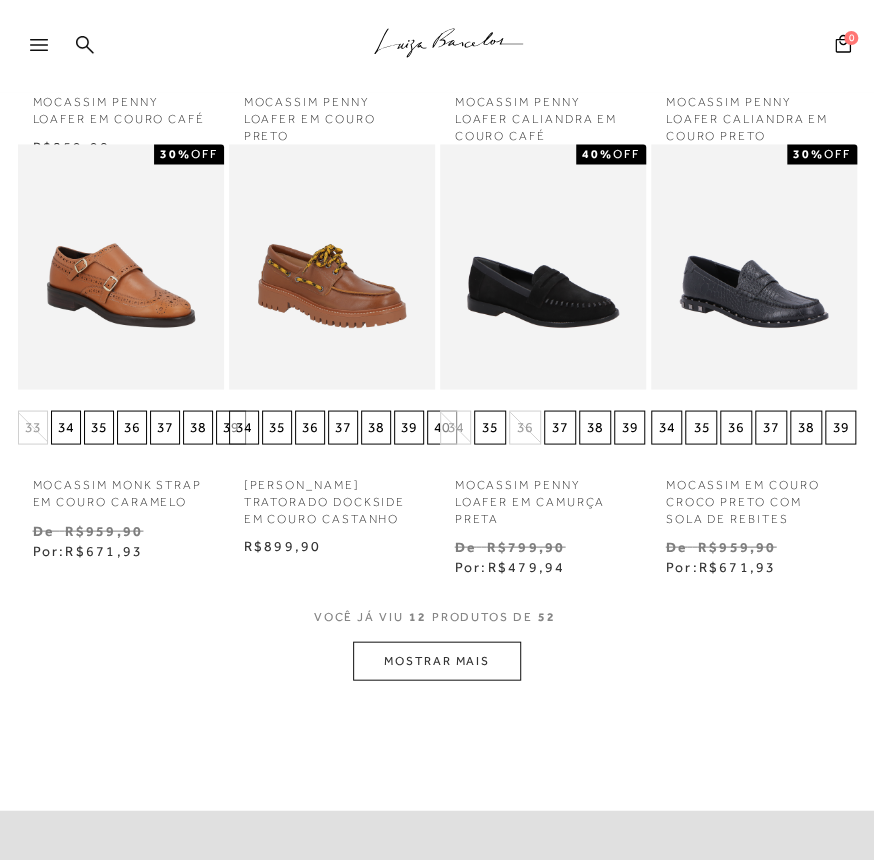 click on "Home
Categoria
Inverno 25
Mocassim
12 de 52 itens
Ordenar
Padrão Lançamentos" at bounding box center (437, -60) 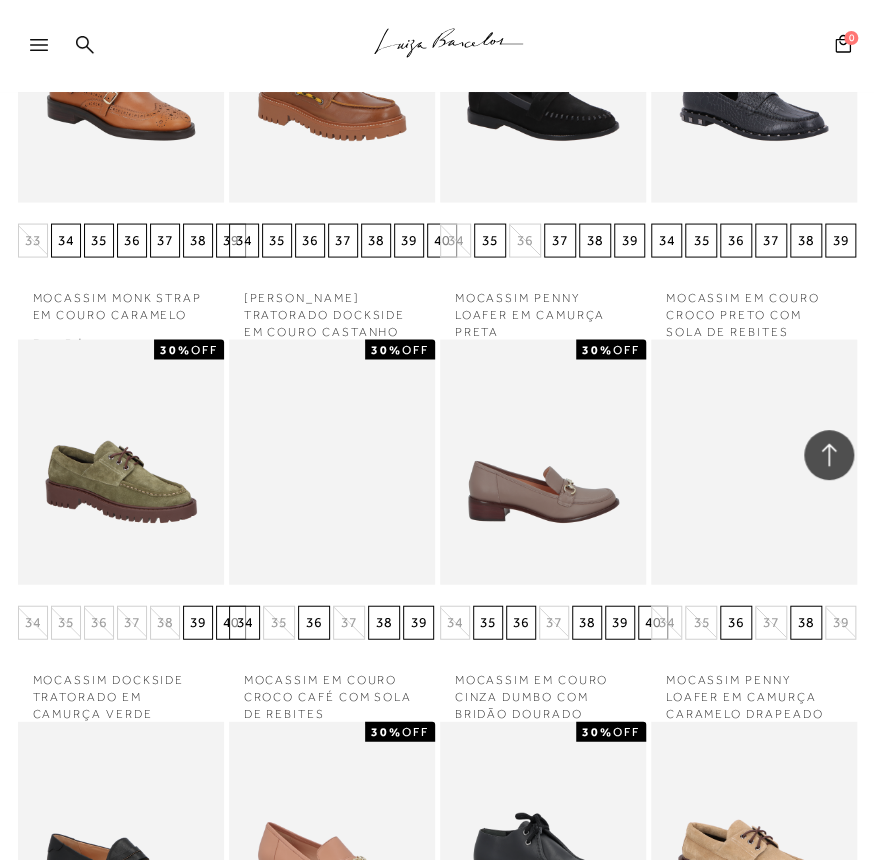 scroll, scrollTop: 1221, scrollLeft: 0, axis: vertical 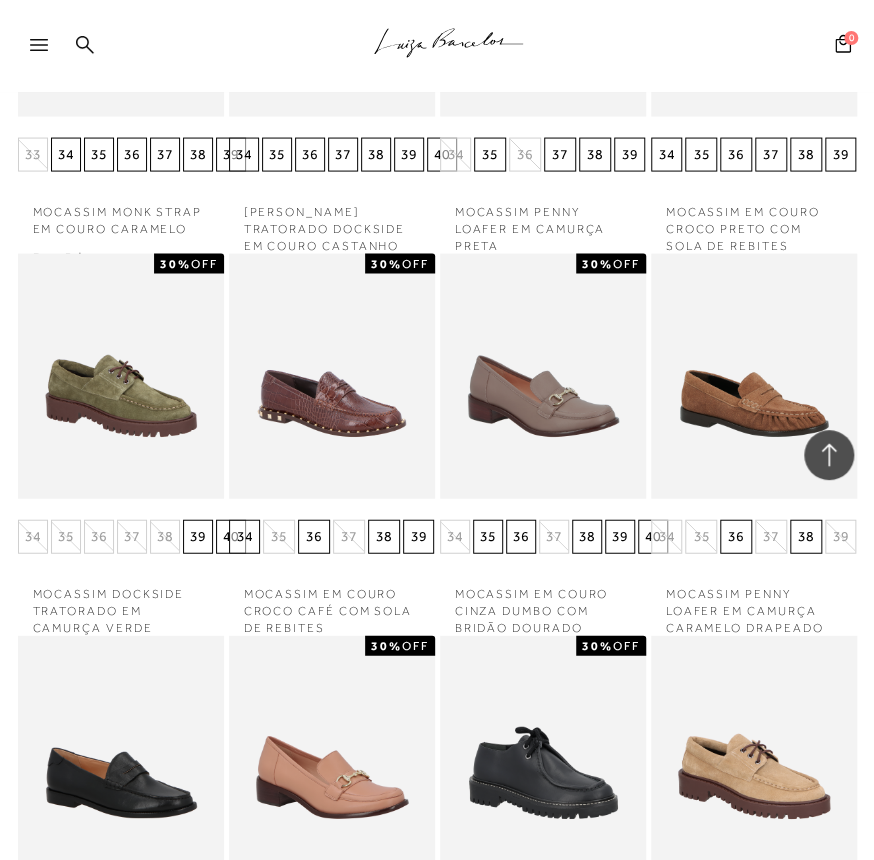 click on "Pesquisar
Minha Conta
Meus Pedidos
Lista de desejos
Sair
0" at bounding box center (747, 46) 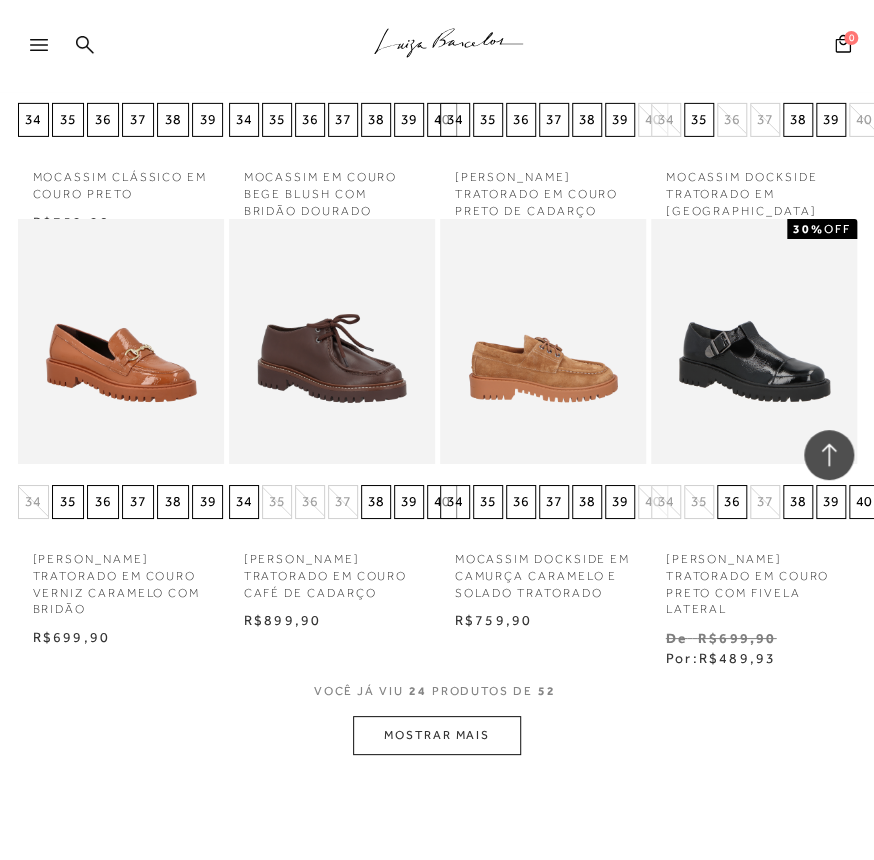 scroll, scrollTop: 2130, scrollLeft: 0, axis: vertical 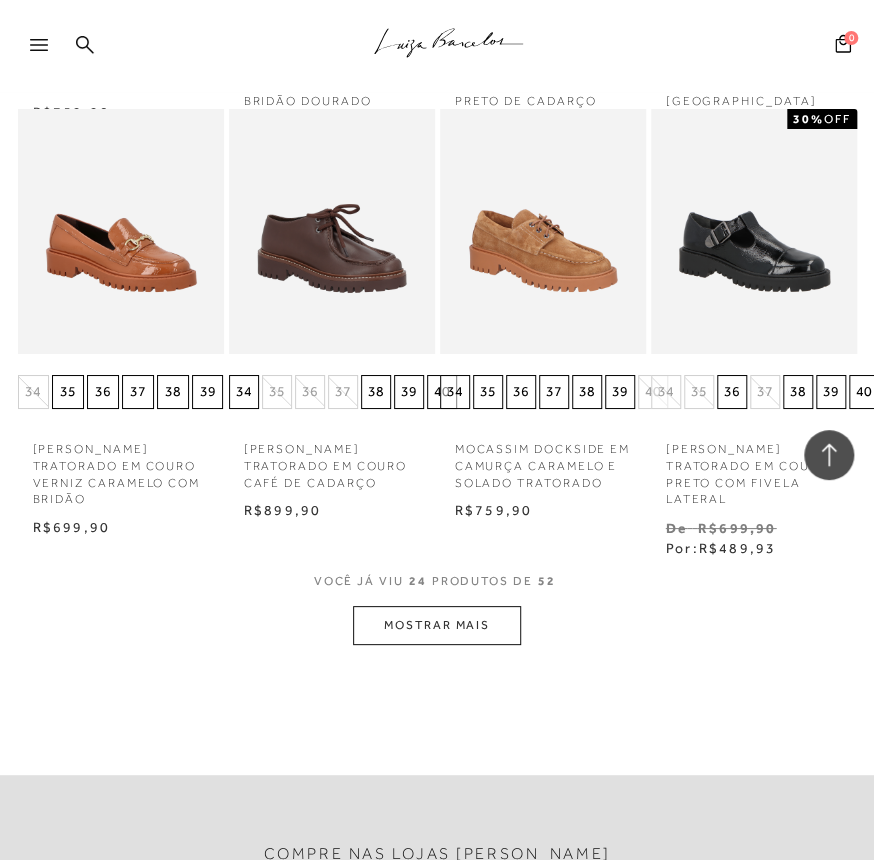 click on "MOSTRAR MAIS" at bounding box center (437, 625) 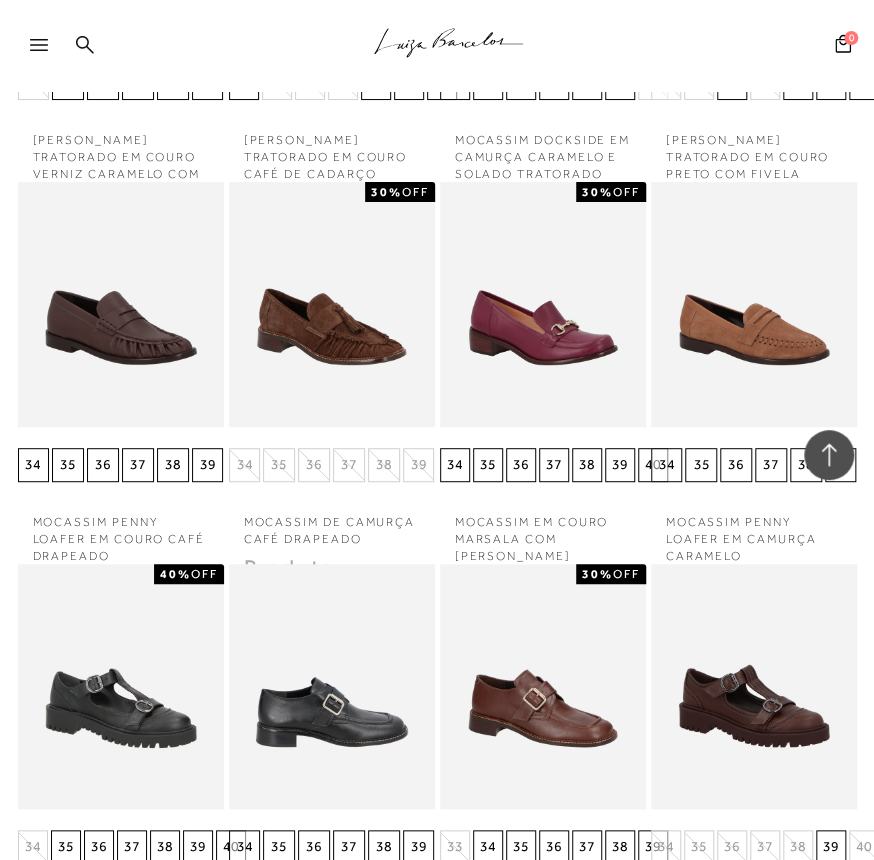 scroll, scrollTop: 2494, scrollLeft: 0, axis: vertical 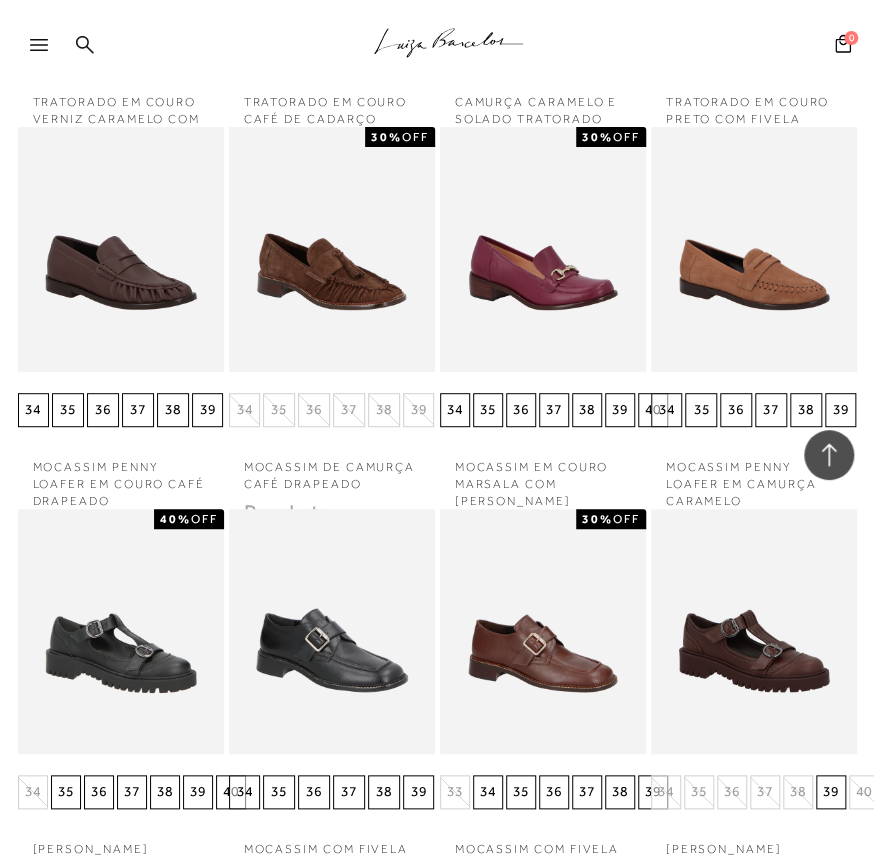 click on "MOCASSIM COM FIVELA LATERAL EM COURO CAFÉ
30% OFF" at bounding box center [542, 698] 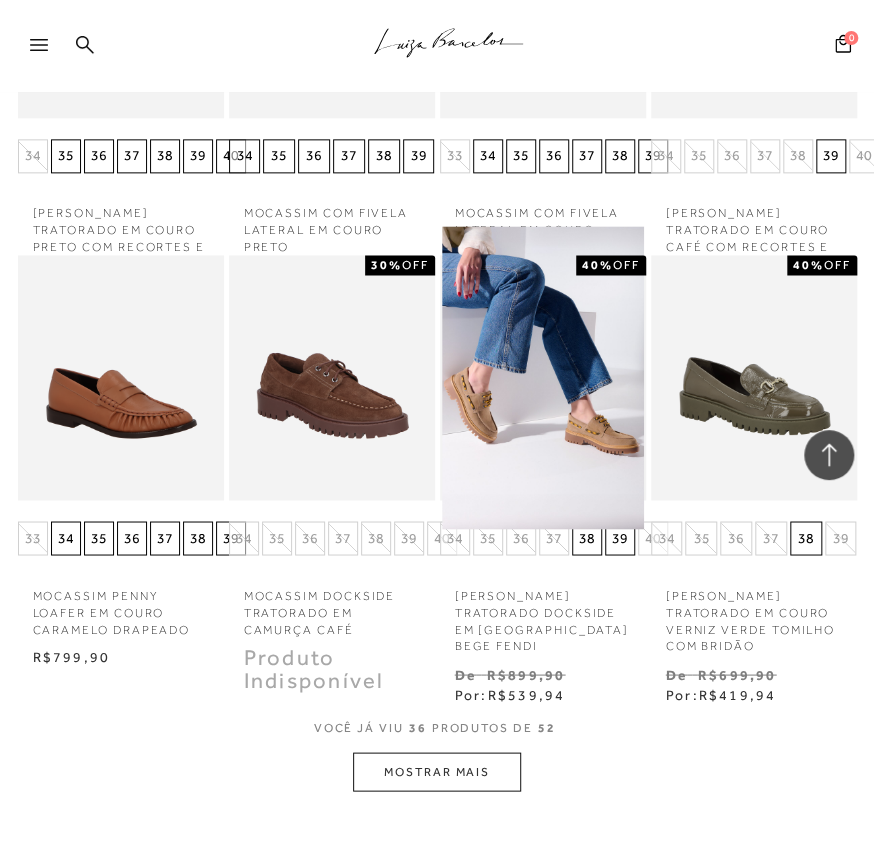 scroll, scrollTop: 3312, scrollLeft: 0, axis: vertical 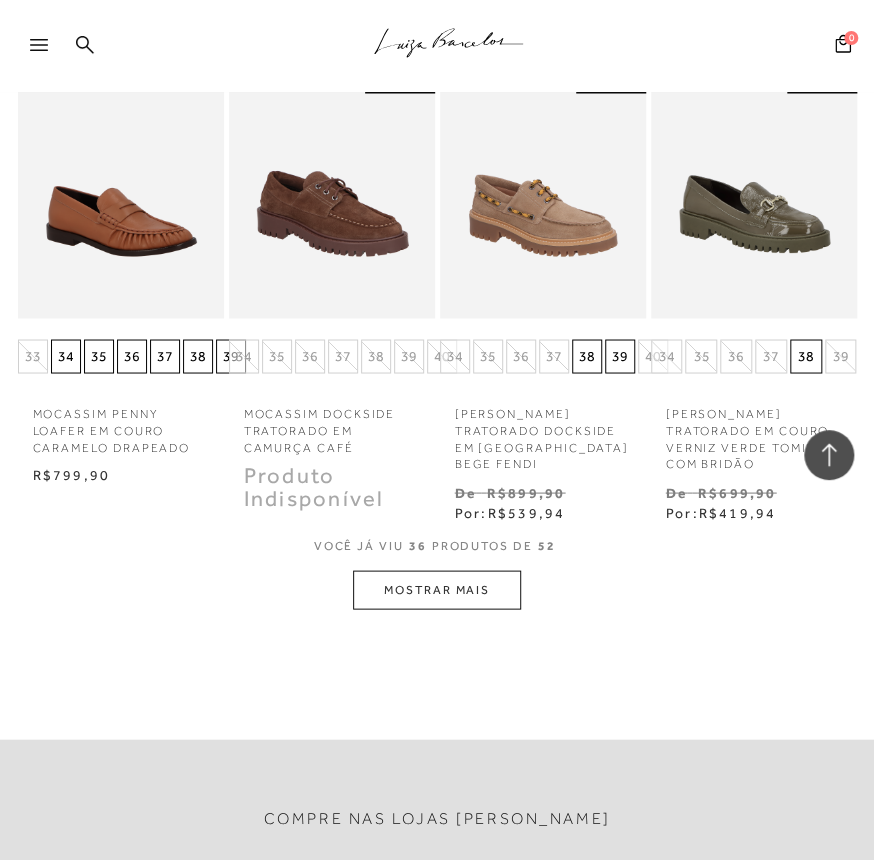 click on "MOSTRAR MAIS" at bounding box center [437, 589] 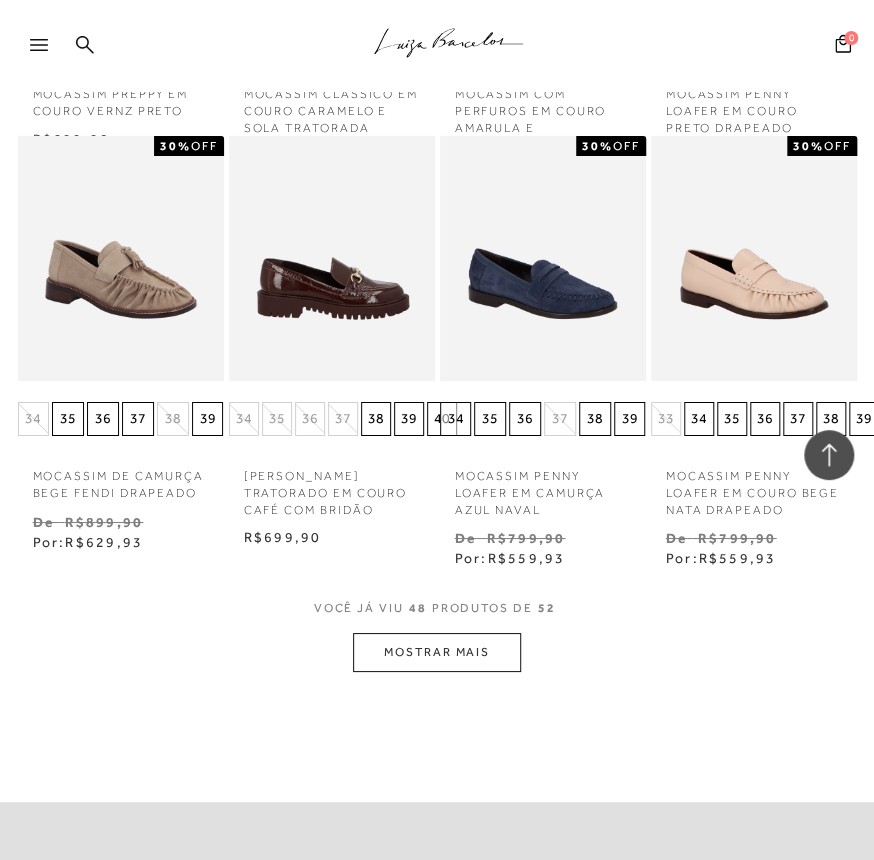 scroll, scrollTop: 4403, scrollLeft: 0, axis: vertical 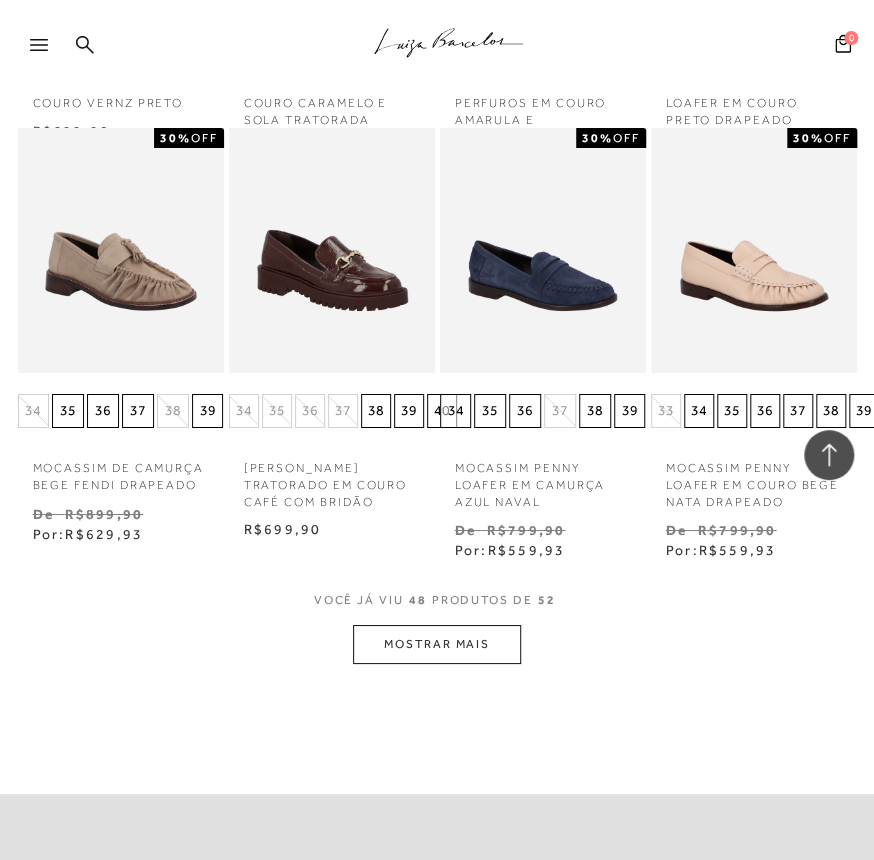 click on "MOSTRAR MAIS" at bounding box center (437, 644) 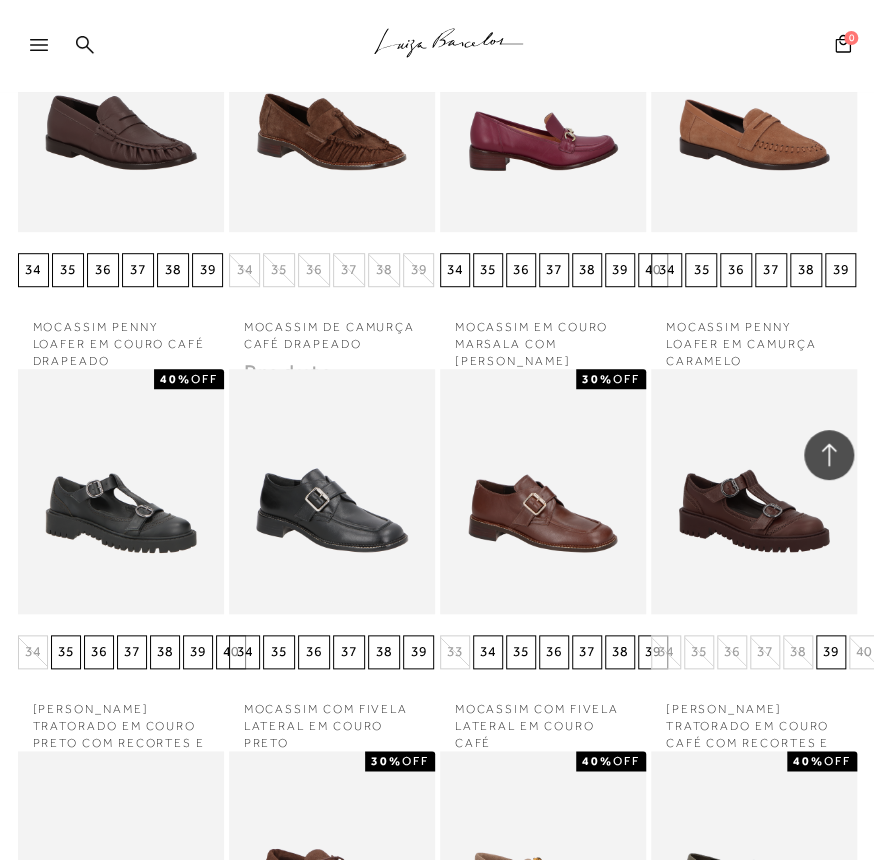 scroll, scrollTop: 2676, scrollLeft: 0, axis: vertical 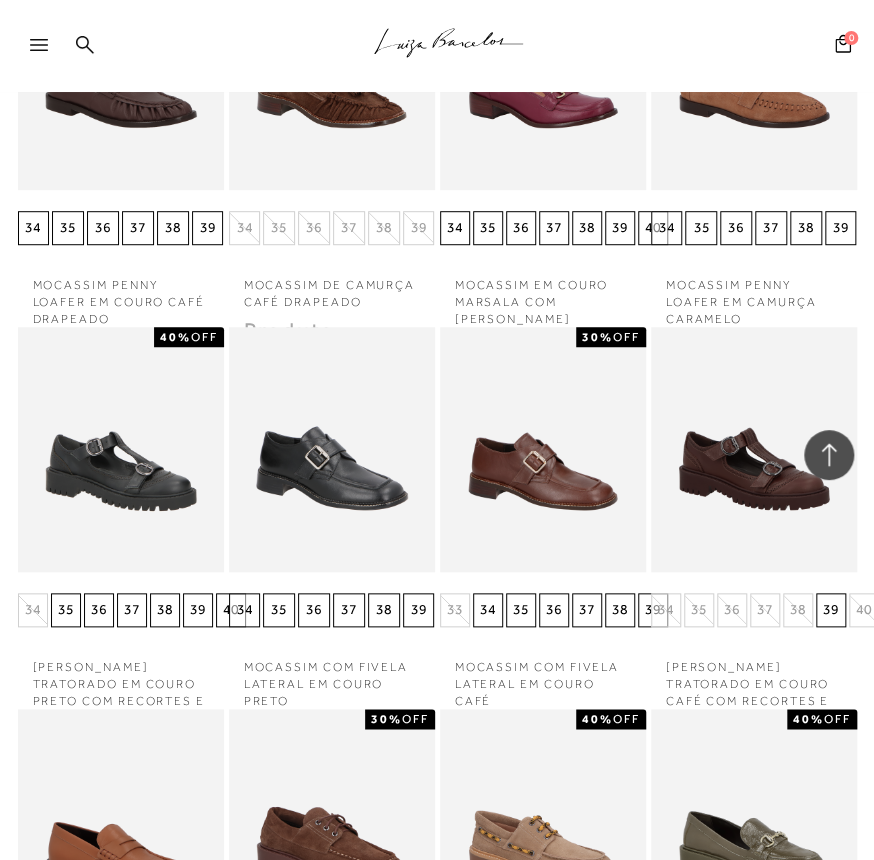 click on ".a{fill-rule:evenodd;stroke:#000!important;stroke-width:0!important;}" 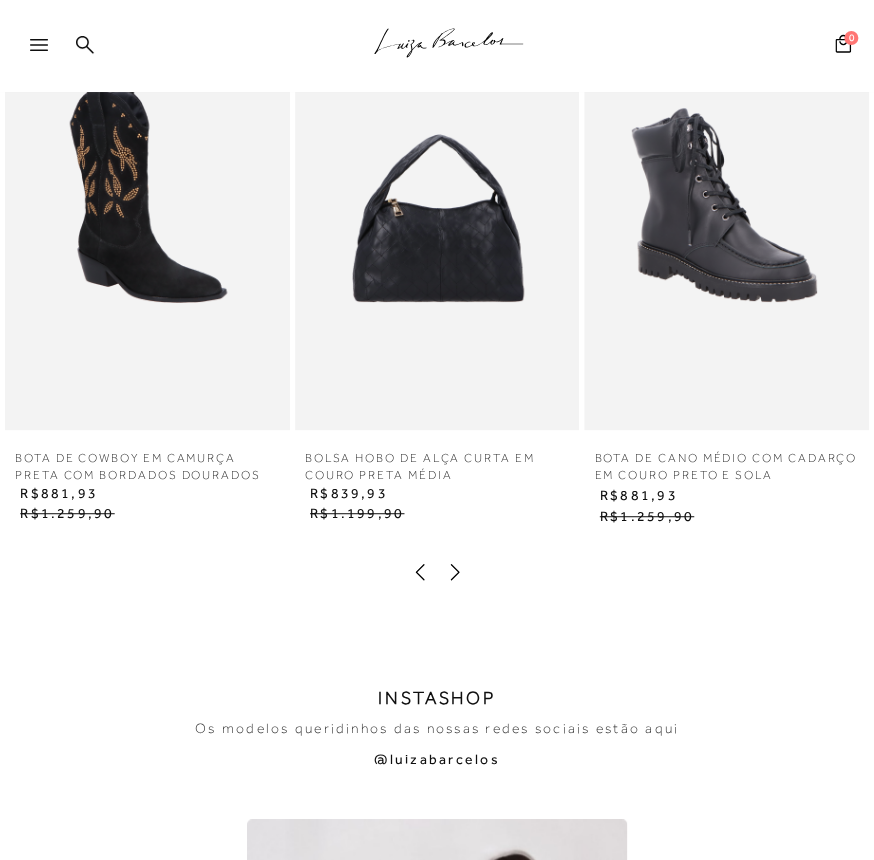 scroll, scrollTop: 2454, scrollLeft: 0, axis: vertical 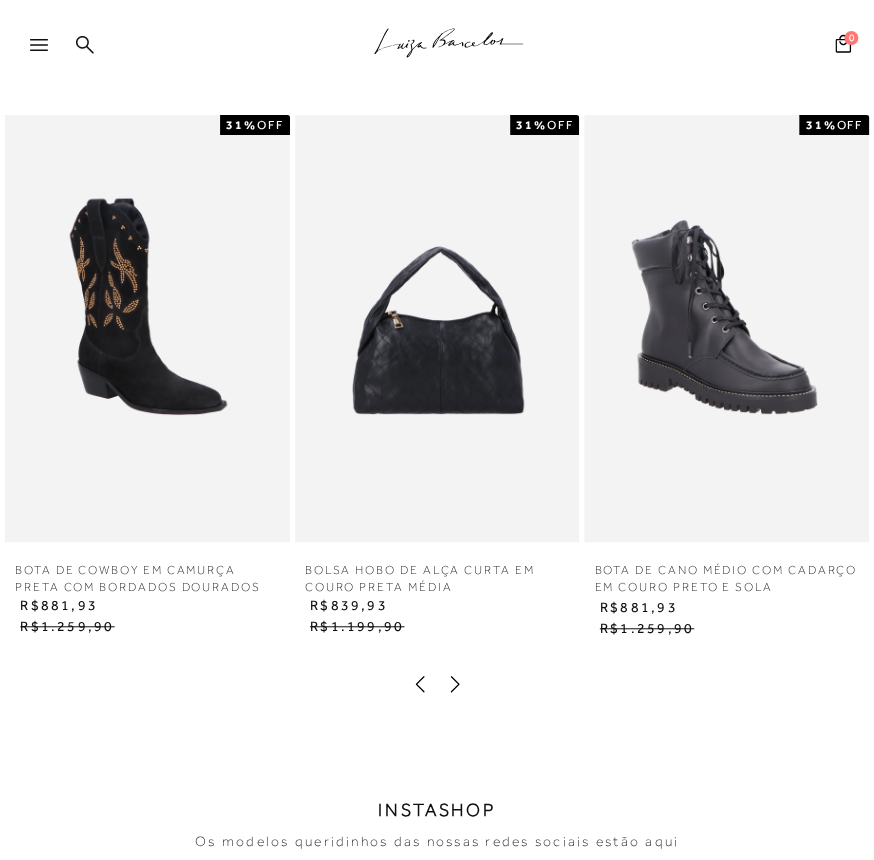 click 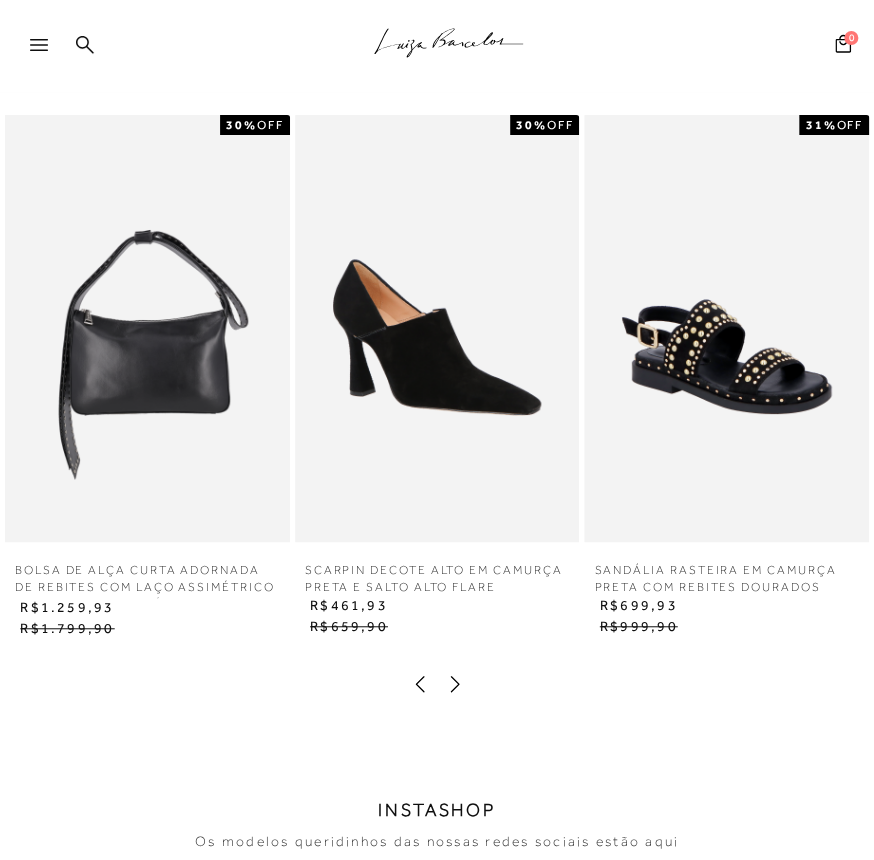 click 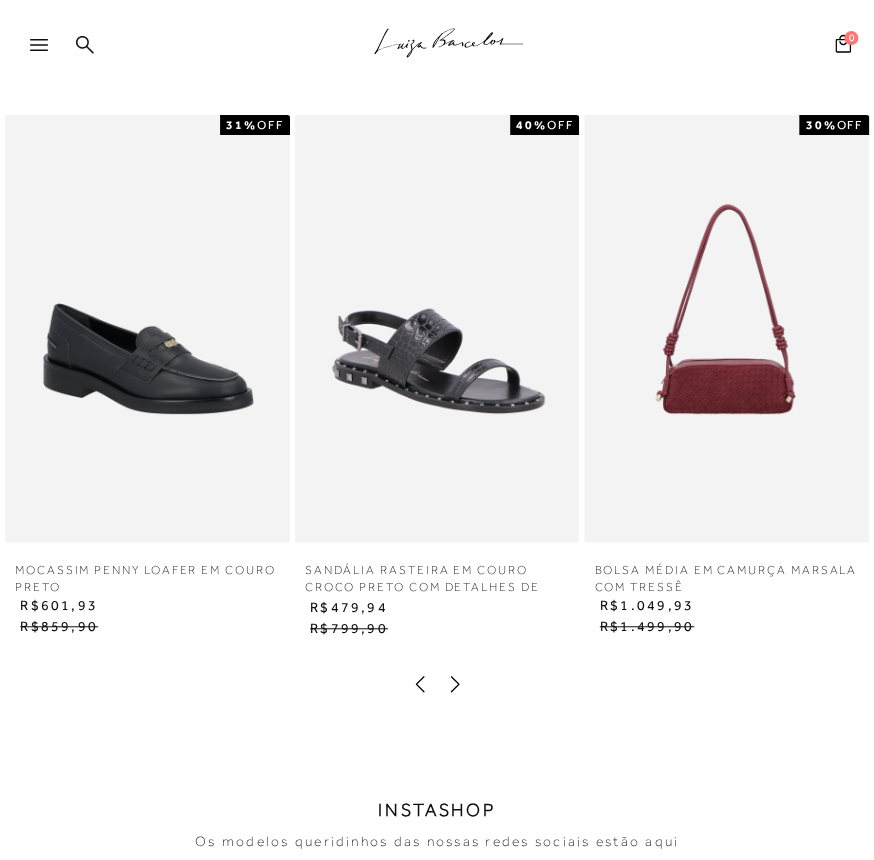 click on "INSTASHOP
Os modelos queridinhos das nossas redes sociais estão aqui
@luizabarcelos" at bounding box center [437, 1150] 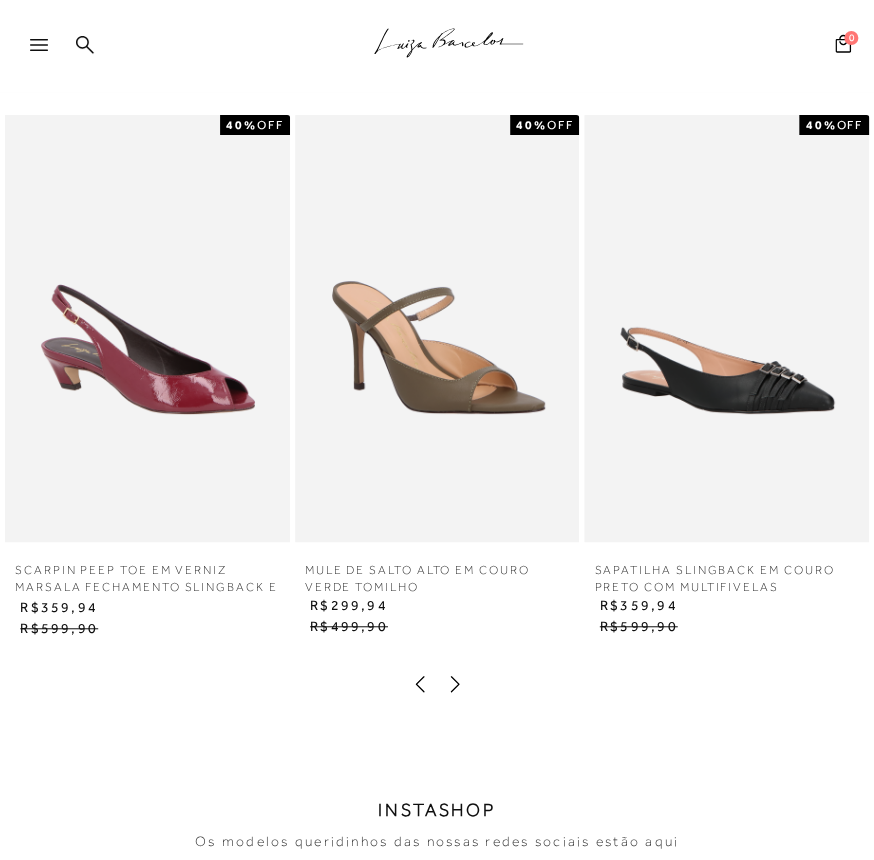 click 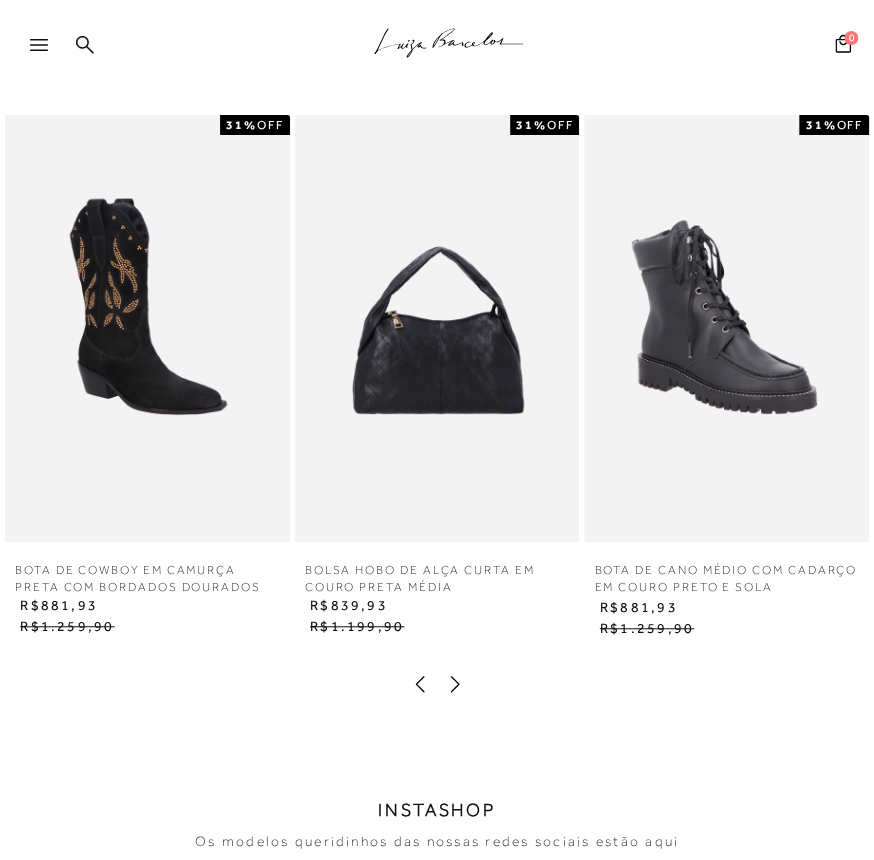 click at bounding box center (437, 687) 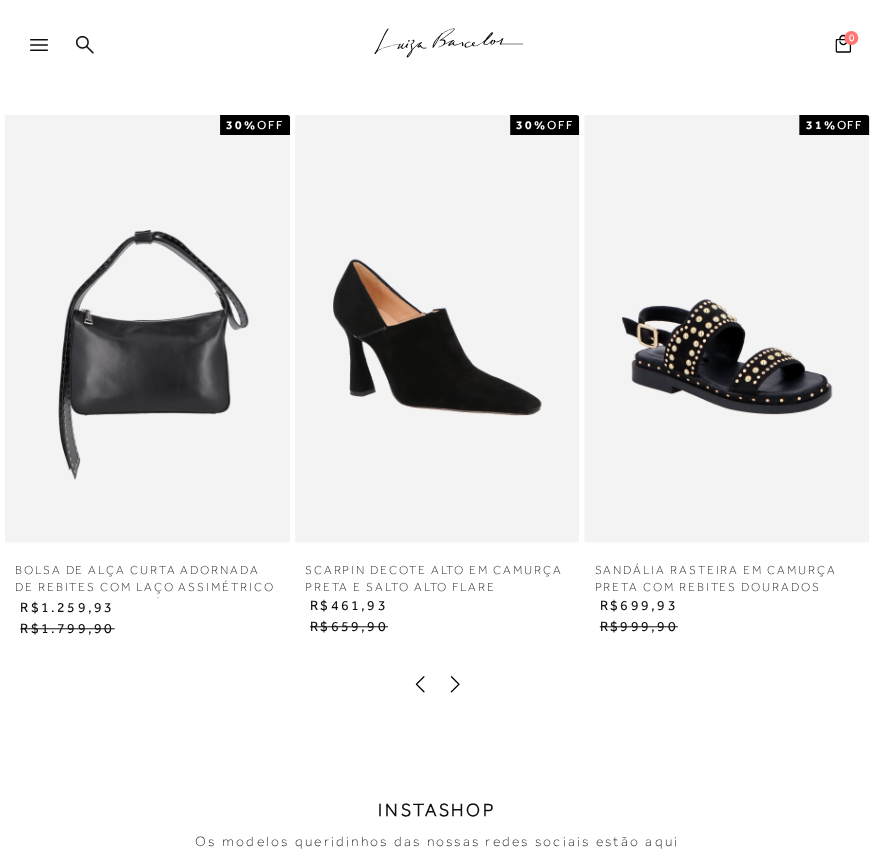 click 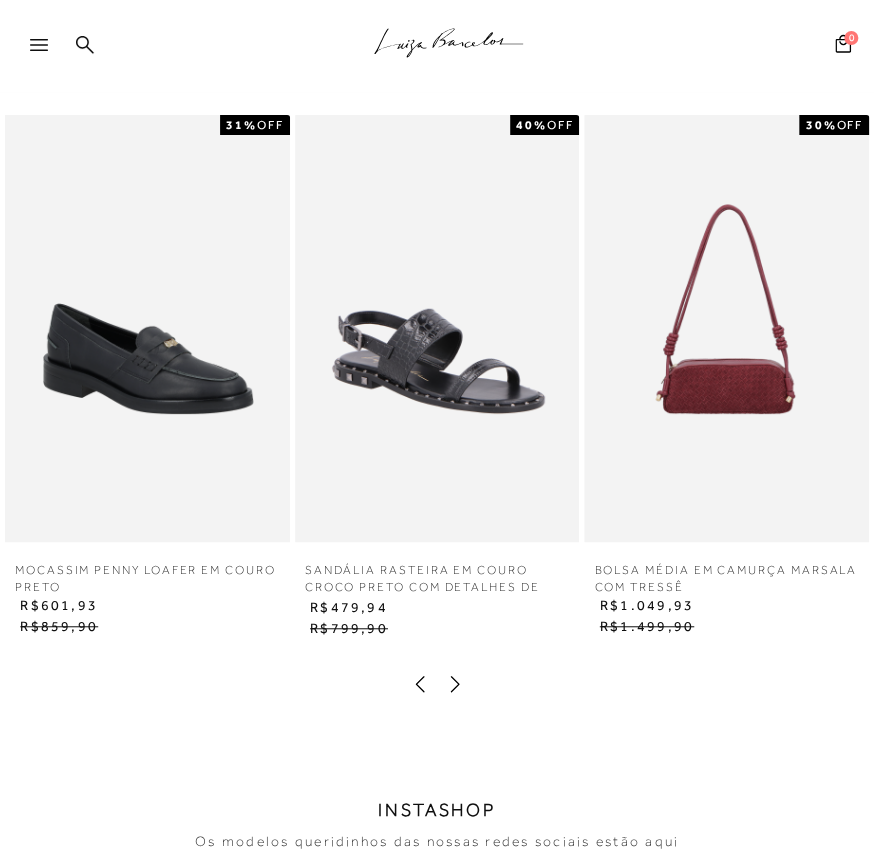 click 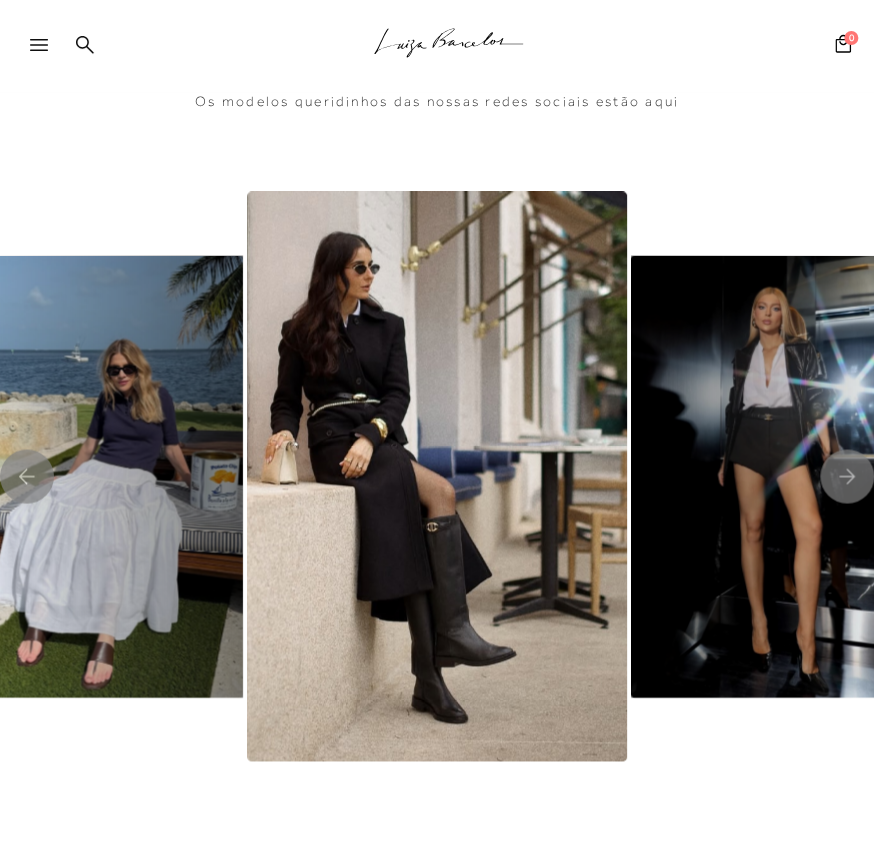 scroll, scrollTop: 3272, scrollLeft: 0, axis: vertical 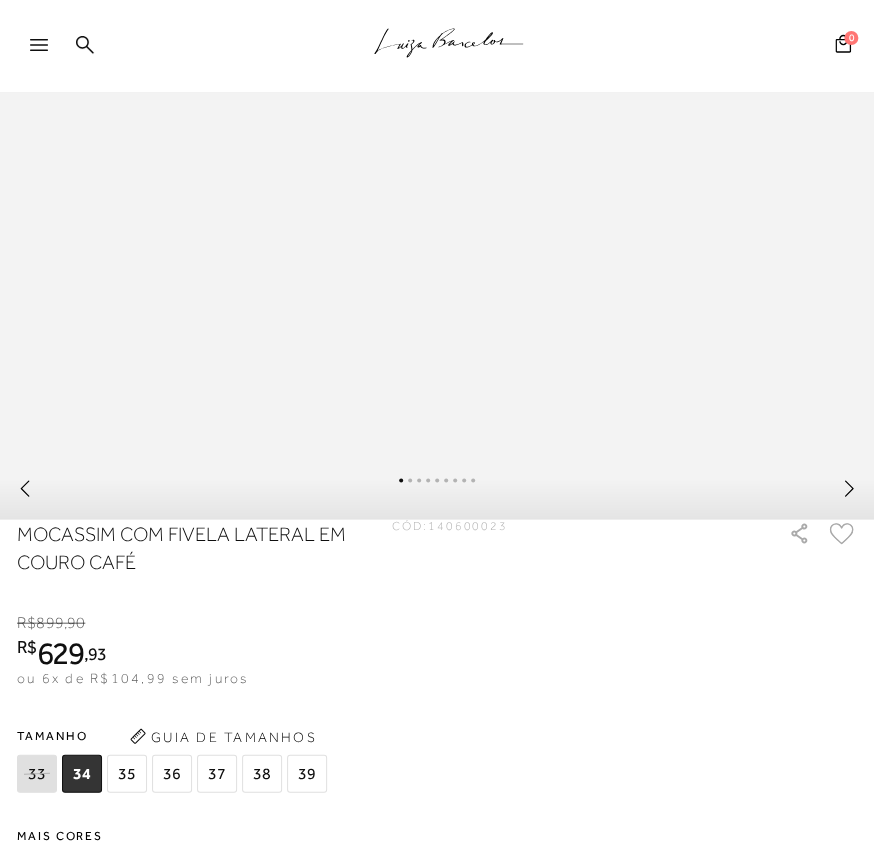 click on "Pesquisar
Minha Conta
Meus Pedidos
Lista de desejos
Sair
0" at bounding box center (747, 46) 